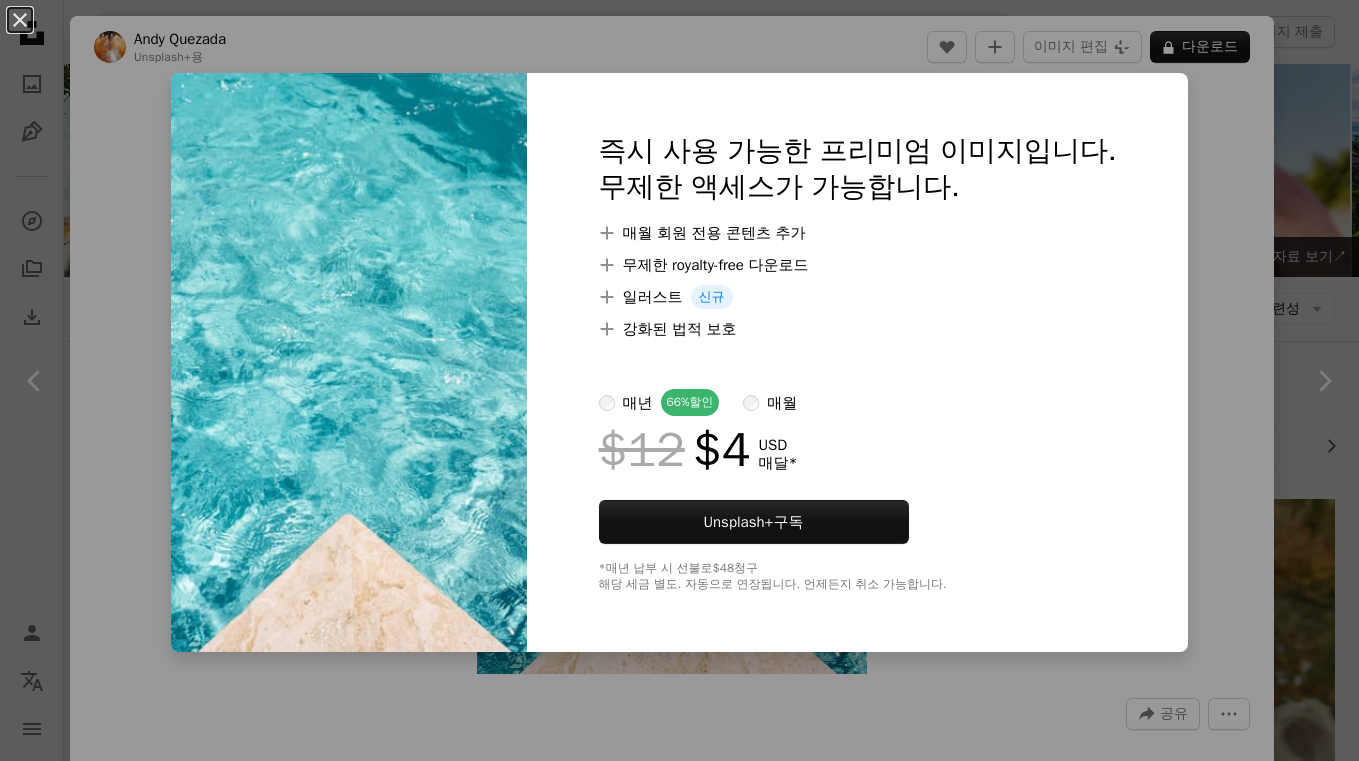 scroll, scrollTop: 1920, scrollLeft: 0, axis: vertical 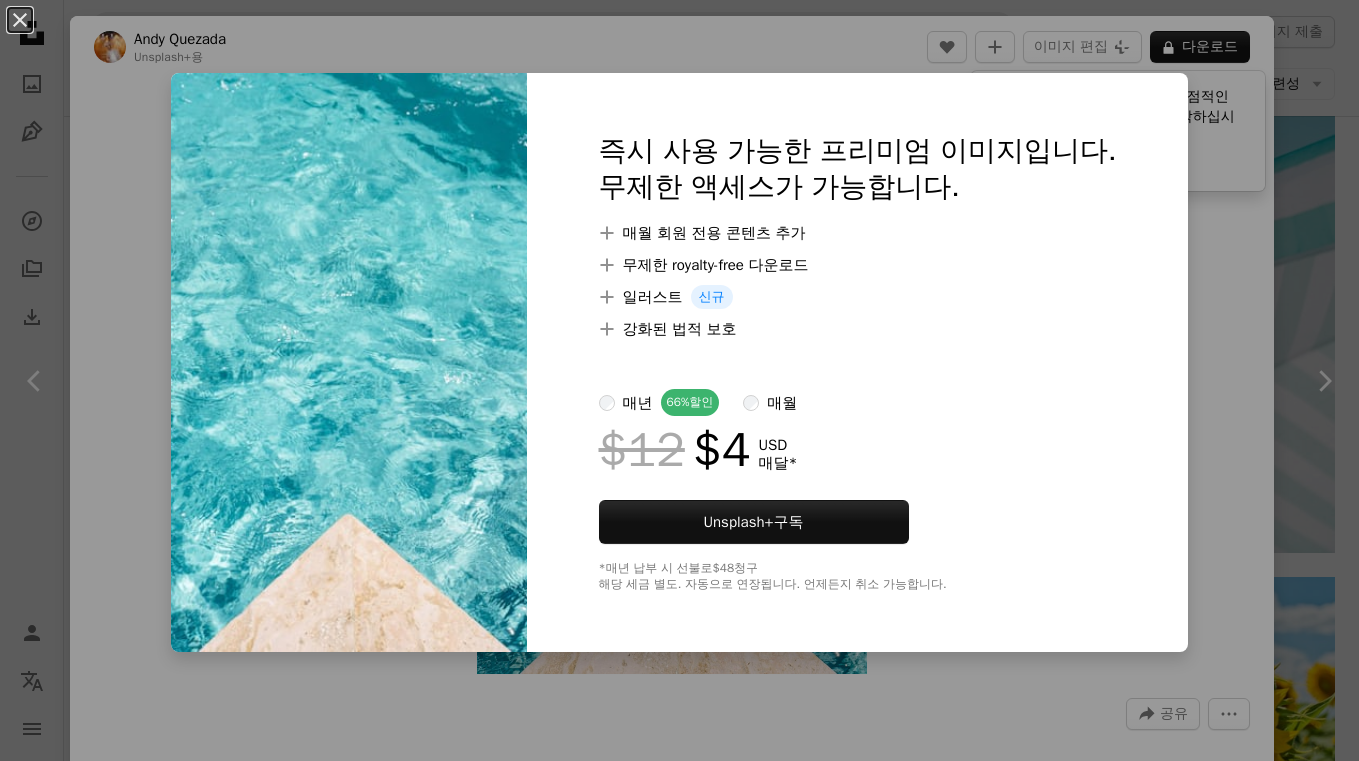 click on "An X shape 즉시 사용 가능한 프리미엄 이미지입니다. 무제한 액세스가 가능합니다. A plus sign 매월 회원 전용 콘텐츠 추가 A plus sign 무제한 royalty-free 다운로드 A plus sign 일러스트  신규 A plus sign 강화된 법적 보호 매년 66%  할인 매월 $12   $4 USD 매달 * Unsplash+  구독 *매년 납부 시 선불로  $48  청구 해당 세금 별도. 자동으로 연장됩니다. 언제든지 취소 가능합니다." at bounding box center (679, 380) 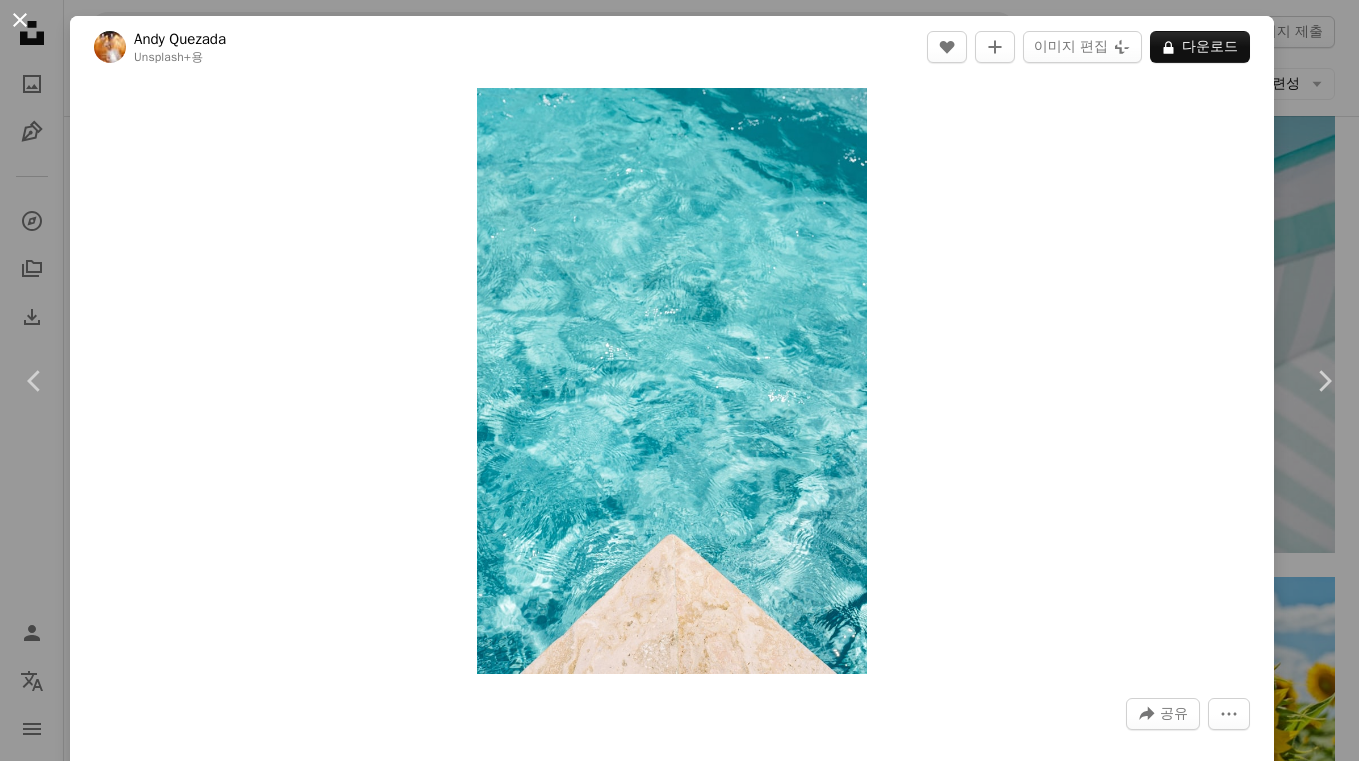 click on "An X shape" at bounding box center (20, 20) 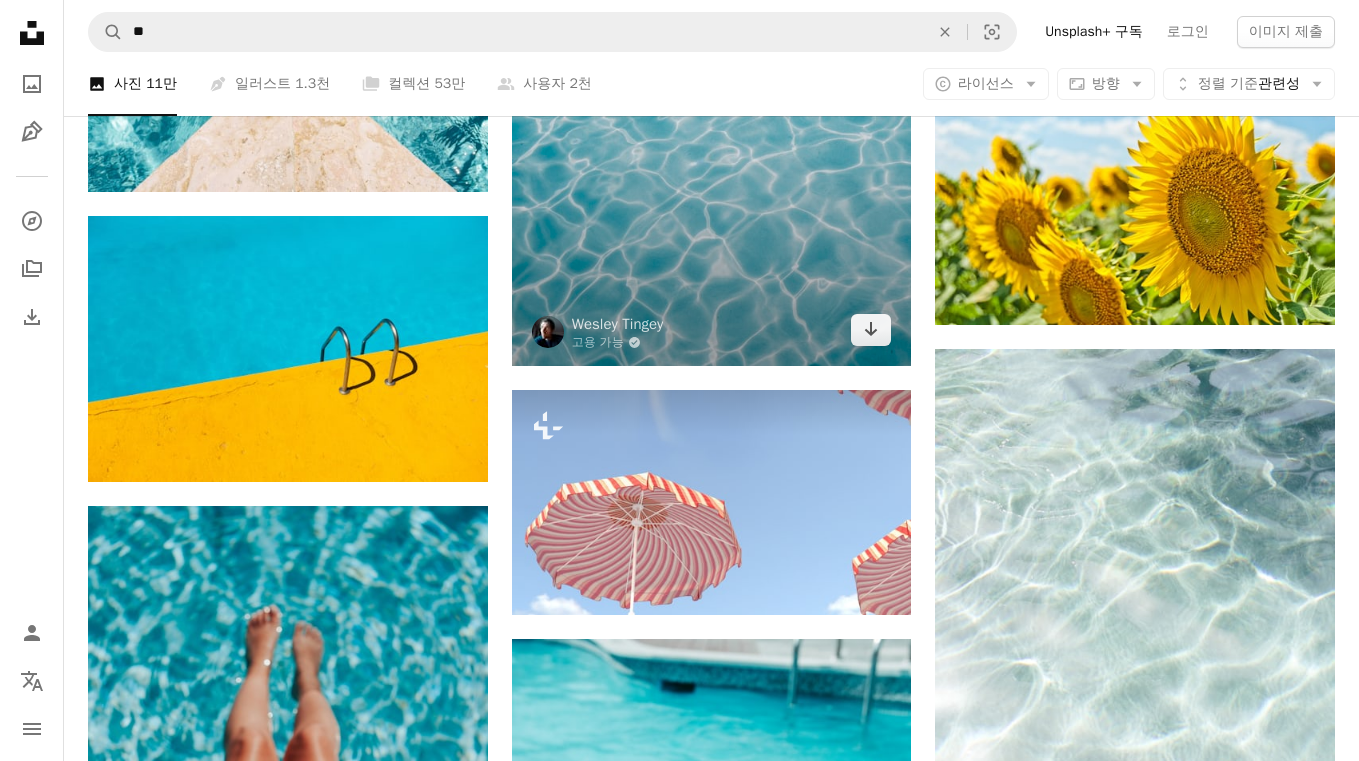 scroll, scrollTop: 2400, scrollLeft: 0, axis: vertical 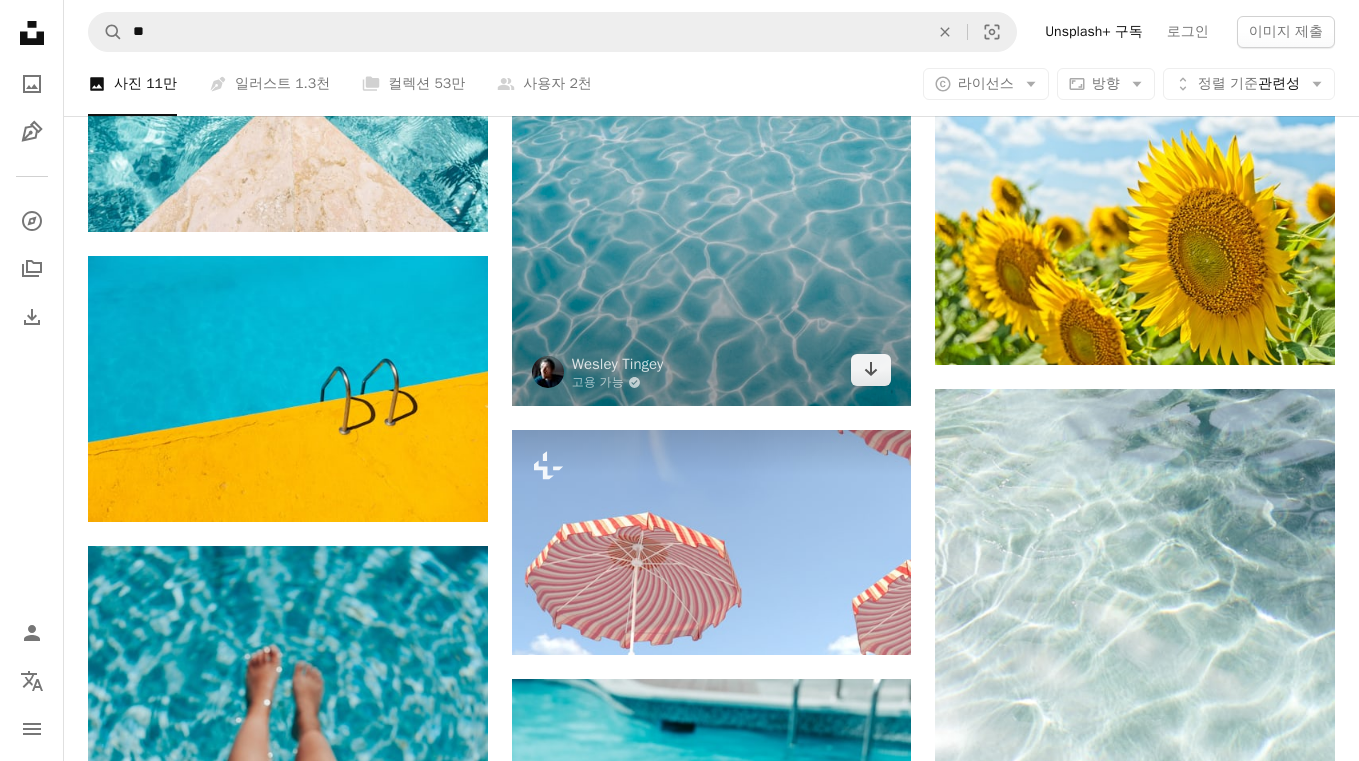 click at bounding box center (712, 141) 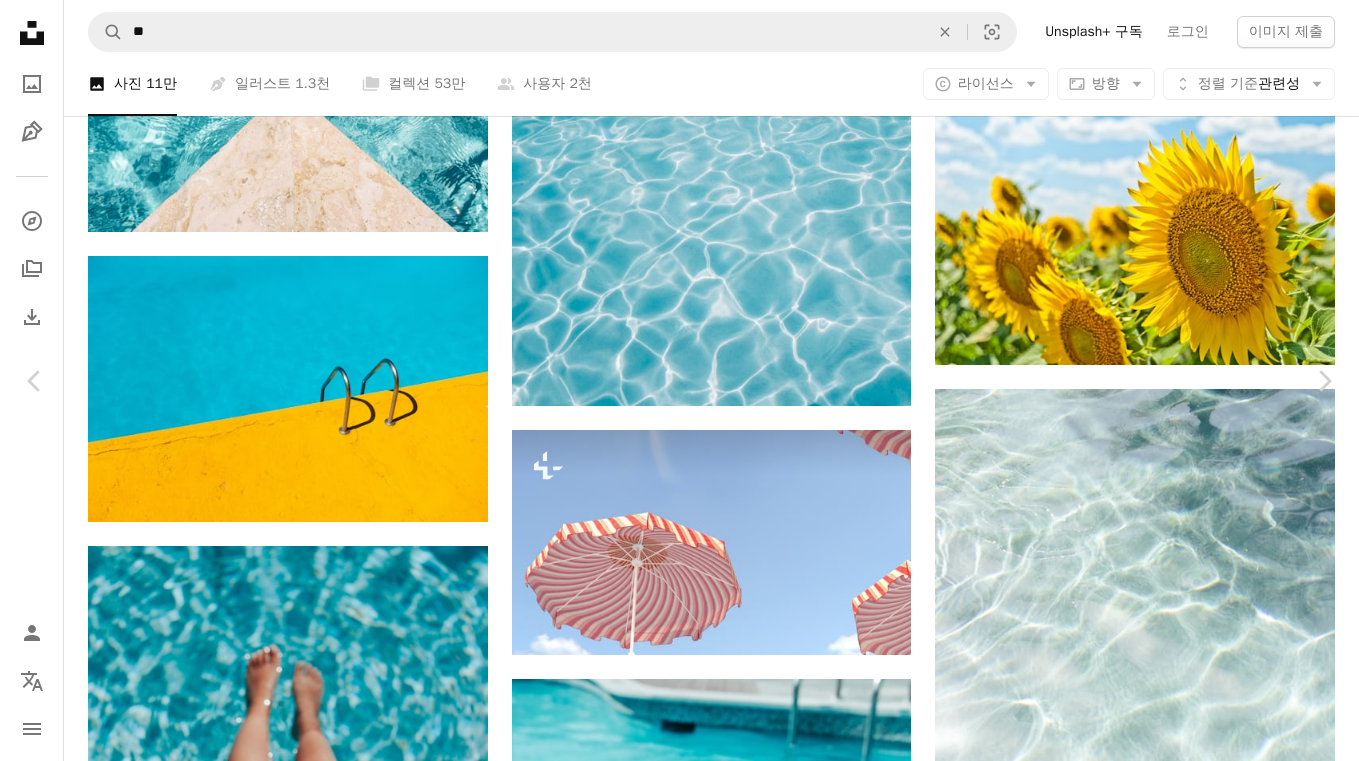 click on "An X shape" at bounding box center (20, 20) 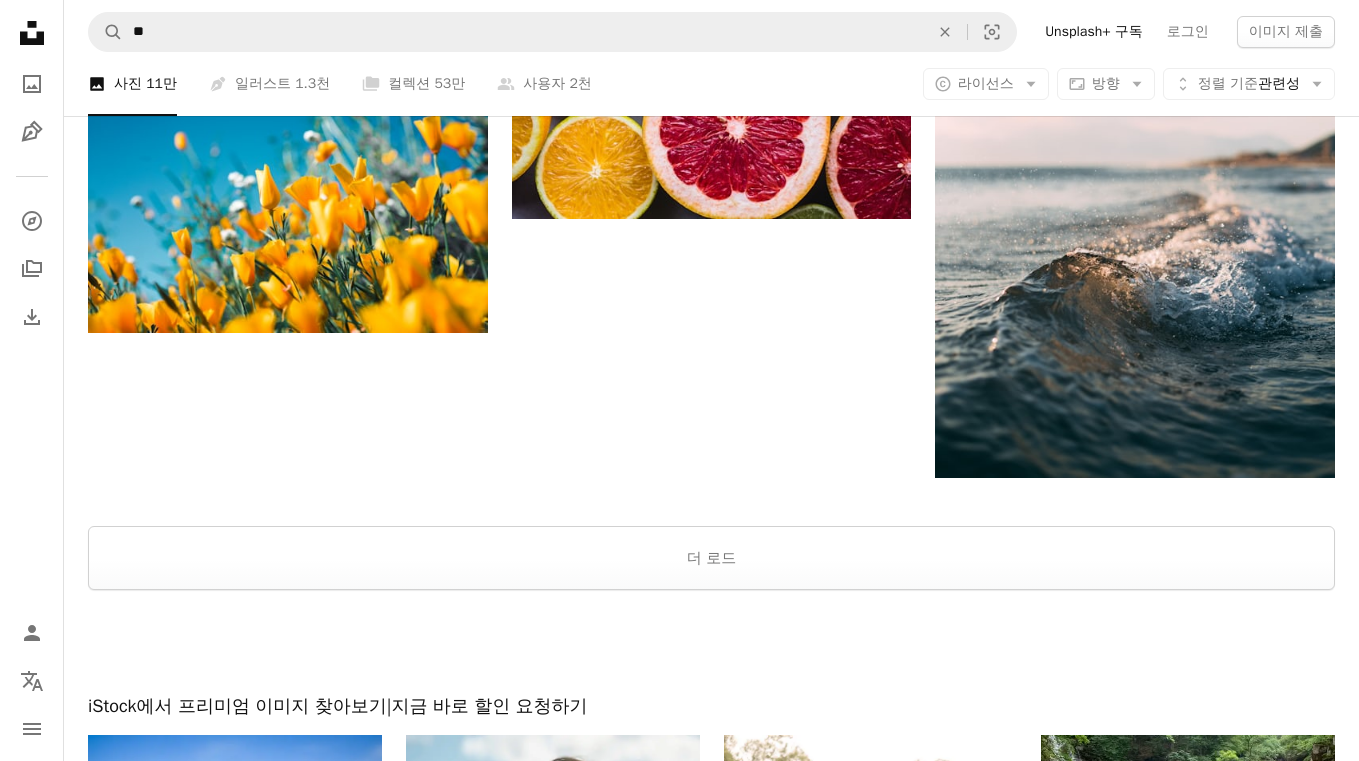 scroll, scrollTop: 6800, scrollLeft: 0, axis: vertical 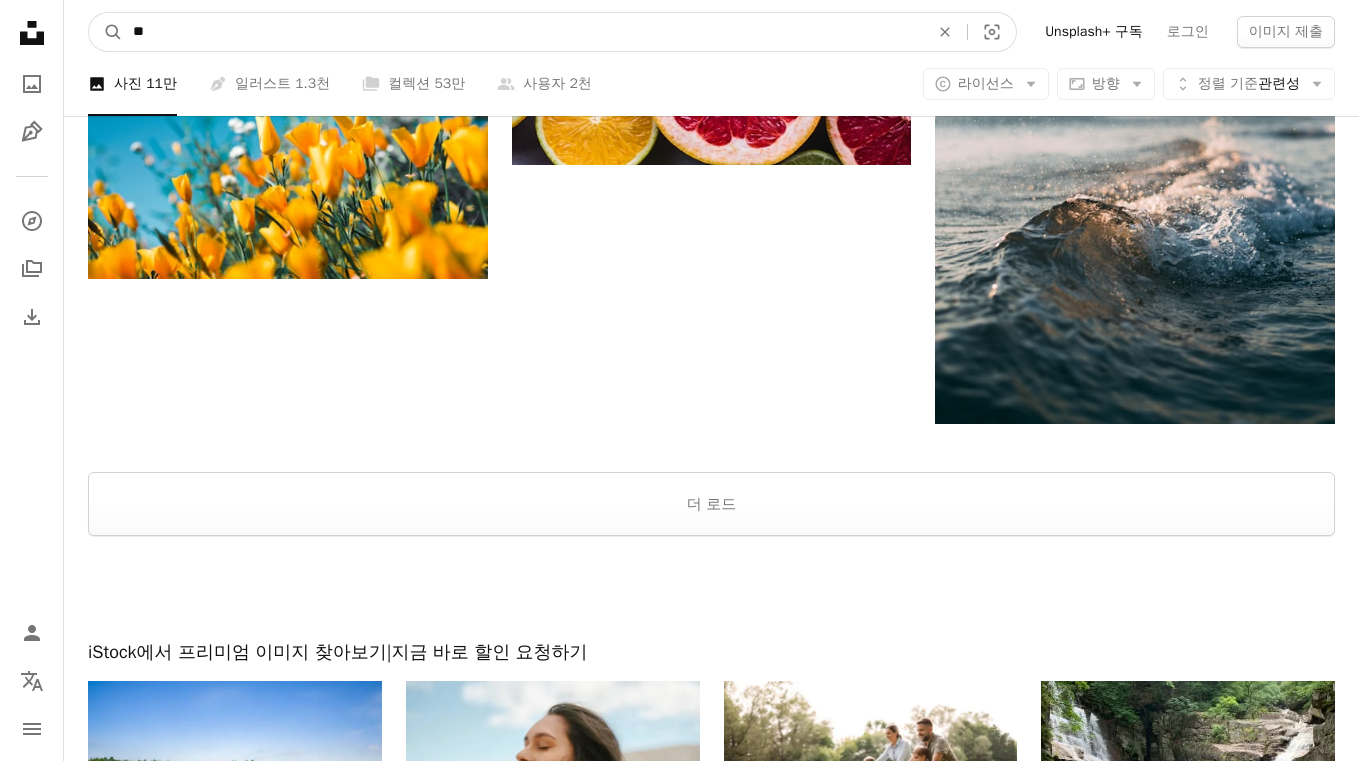 click on "**" at bounding box center (523, 32) 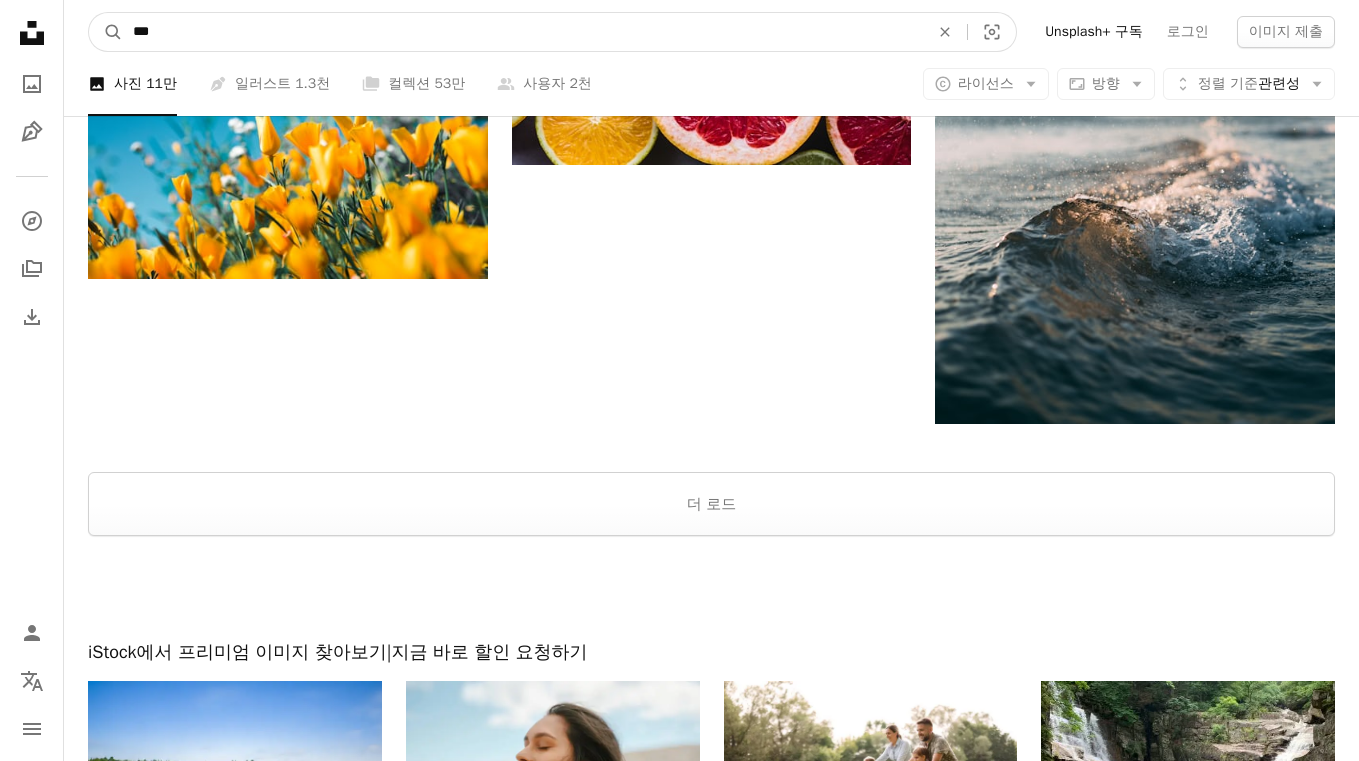 type on "***" 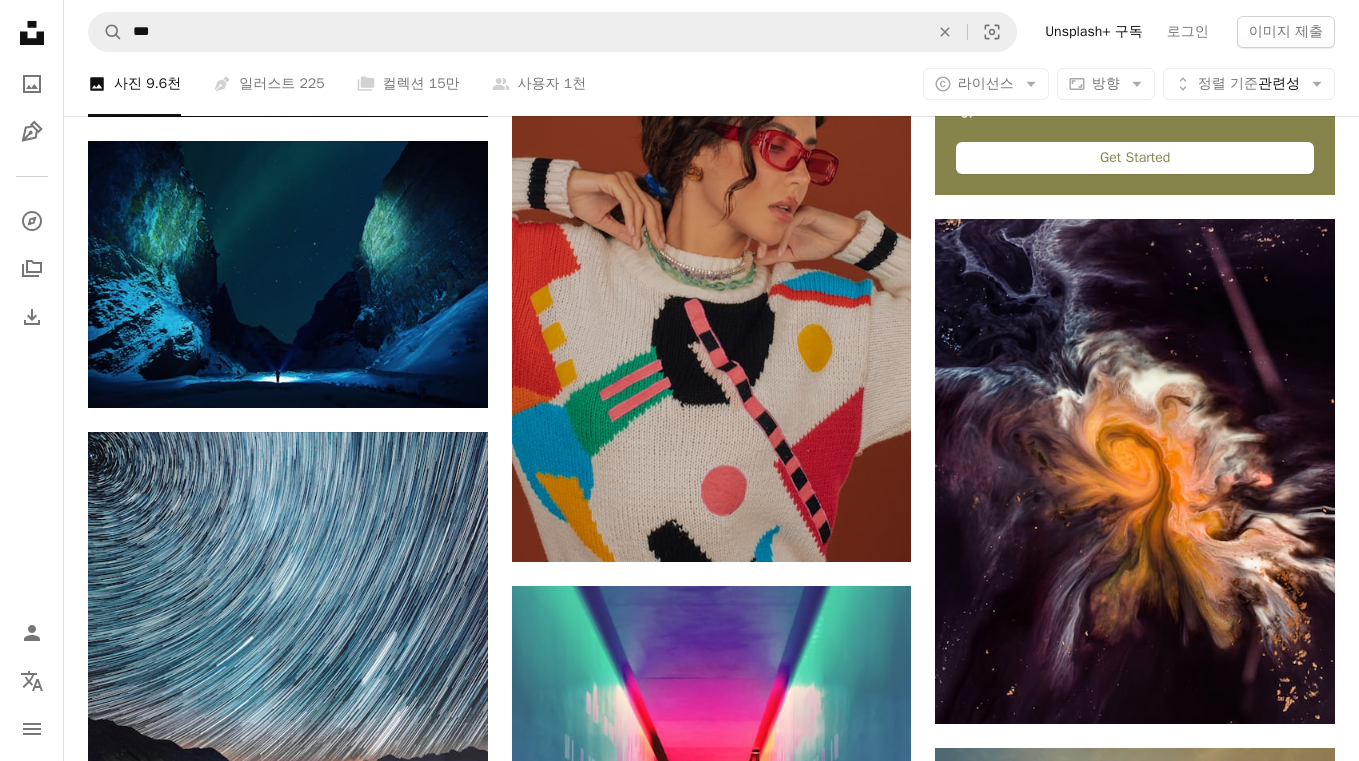 scroll, scrollTop: 880, scrollLeft: 0, axis: vertical 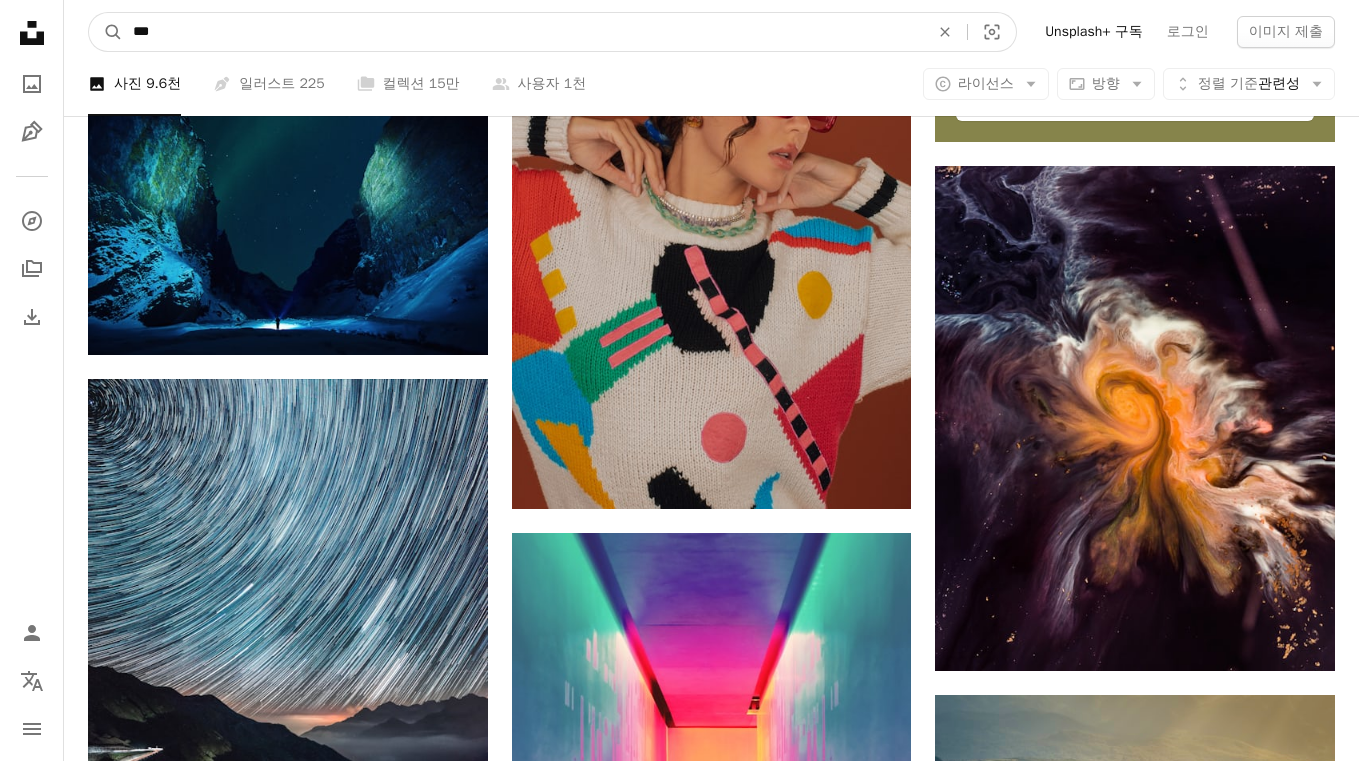 drag, startPoint x: 301, startPoint y: 18, endPoint x: 37, endPoint y: 9, distance: 264.15335 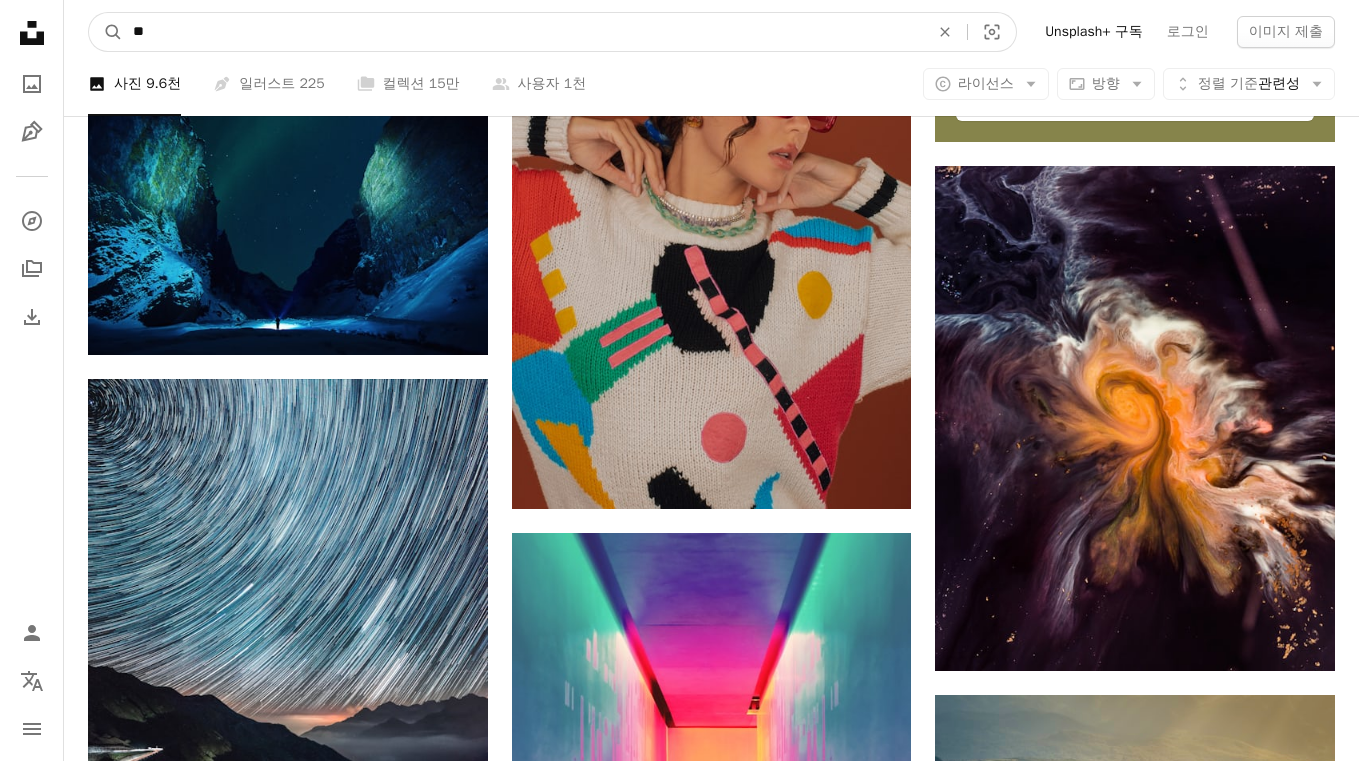type on "*" 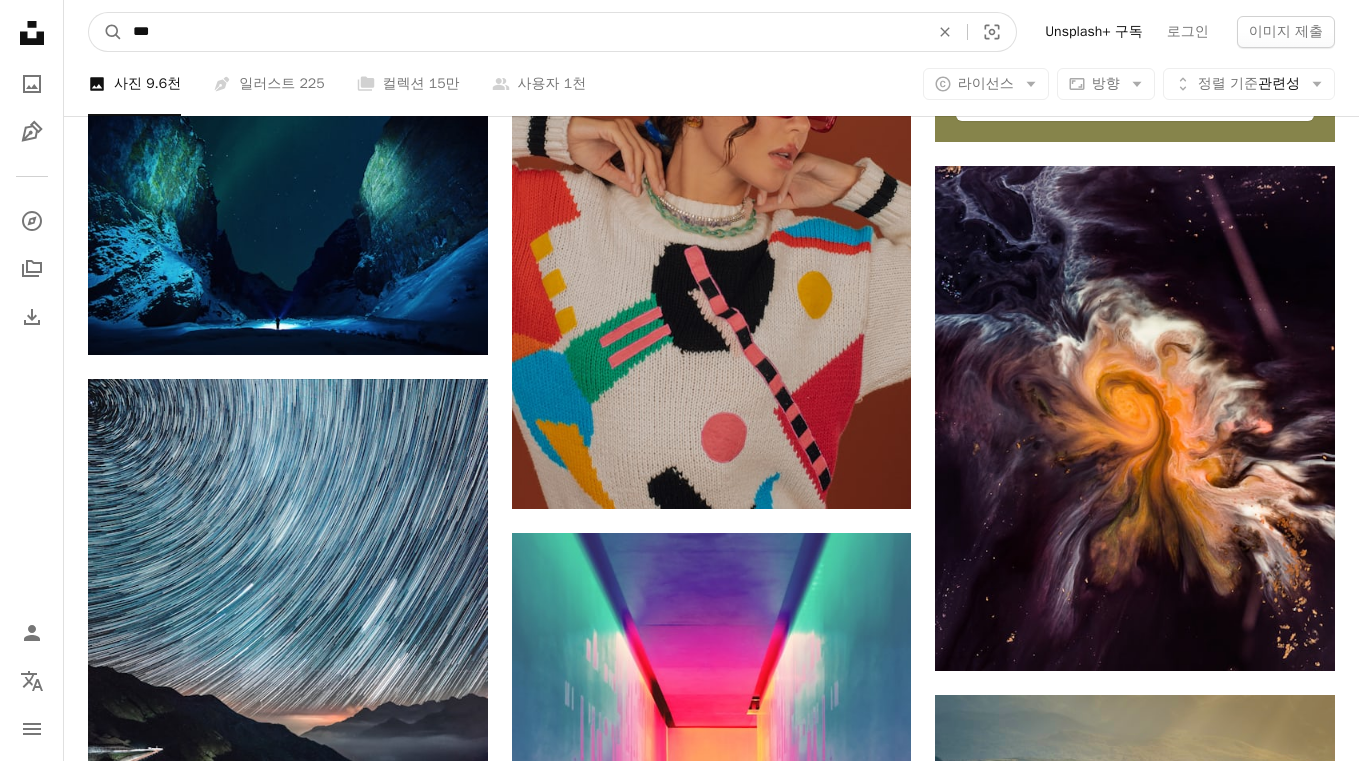 type on "***" 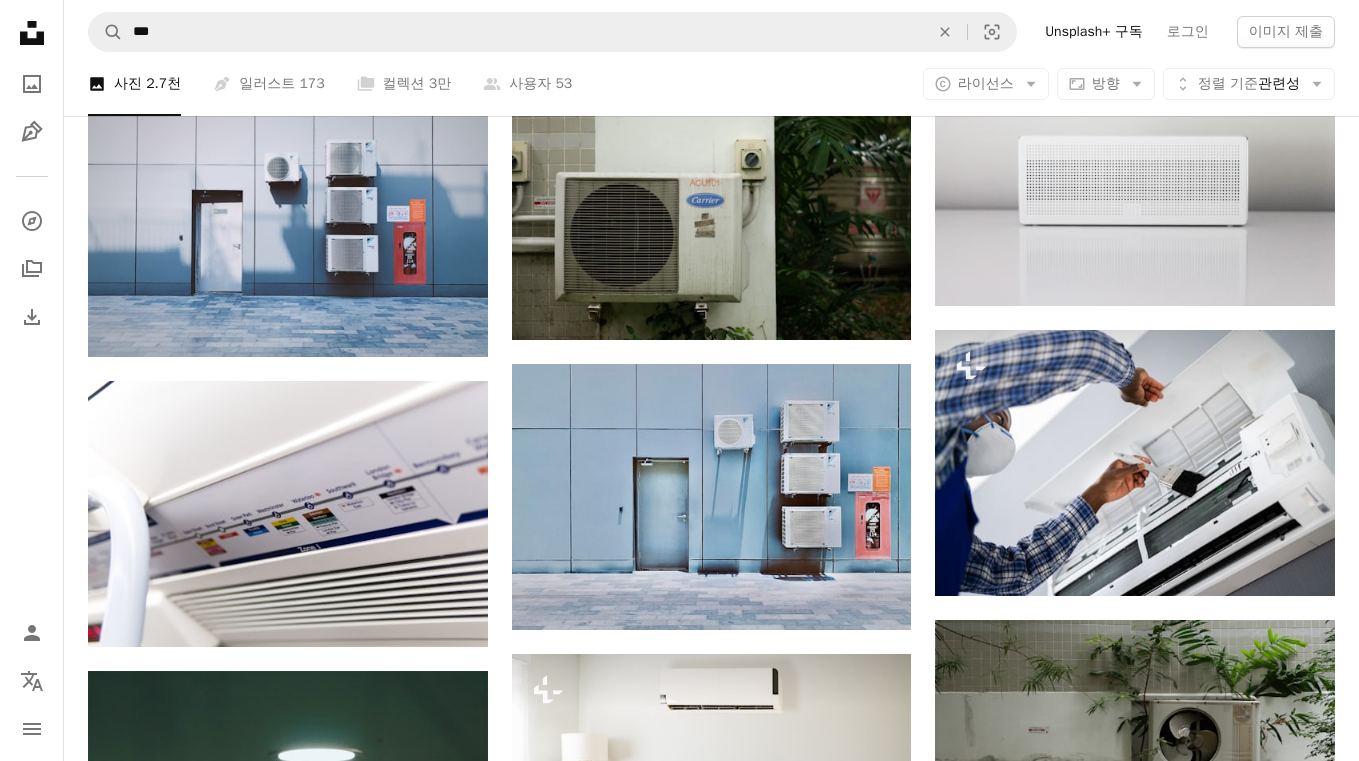 scroll, scrollTop: 1040, scrollLeft: 0, axis: vertical 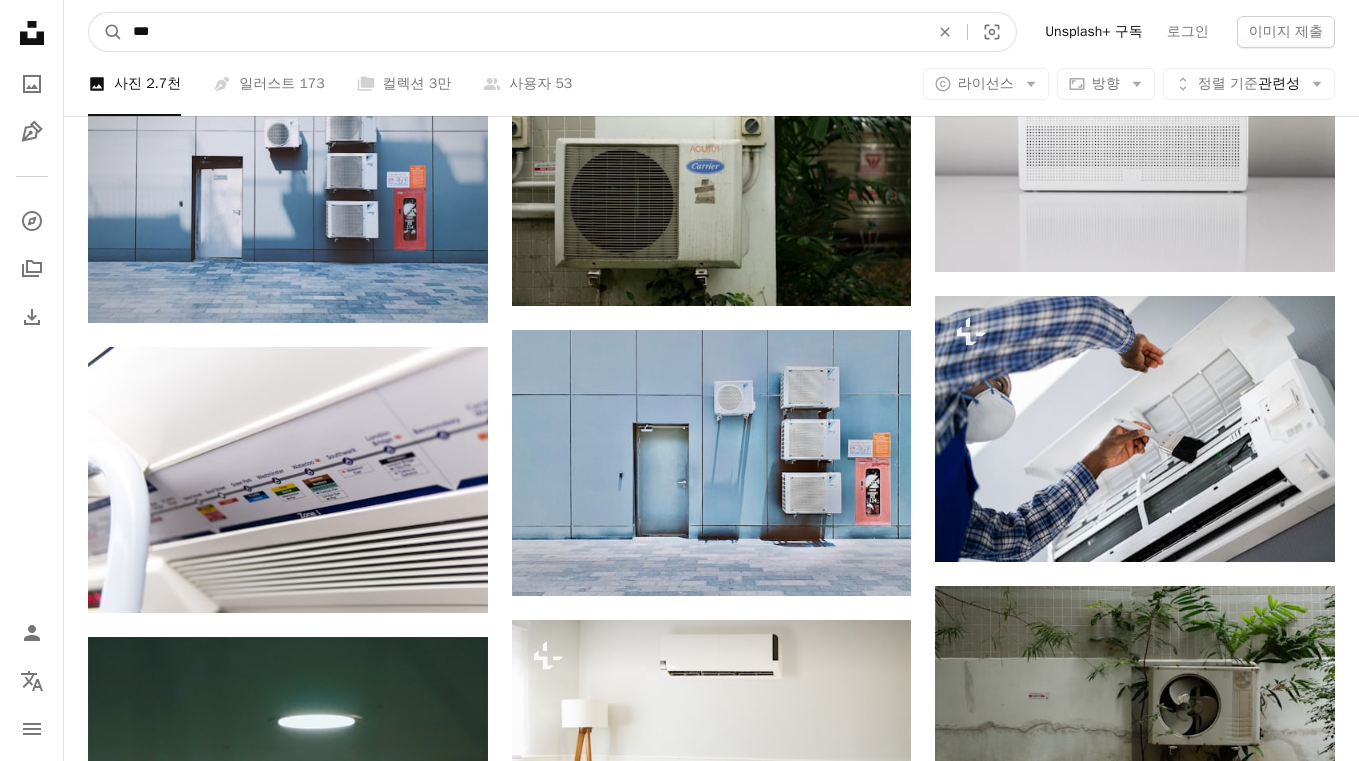 drag, startPoint x: 248, startPoint y: 32, endPoint x: 9, endPoint y: 29, distance: 239.01883 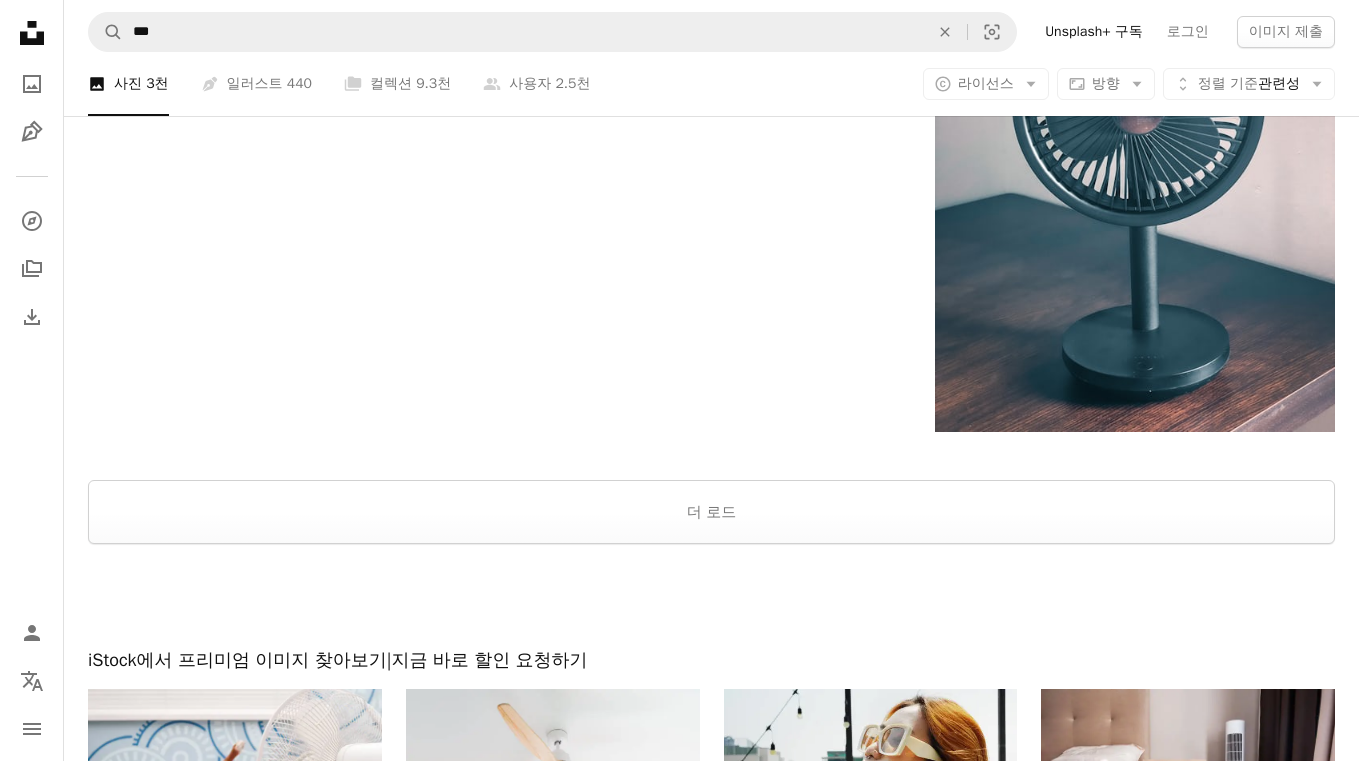 scroll, scrollTop: 3200, scrollLeft: 0, axis: vertical 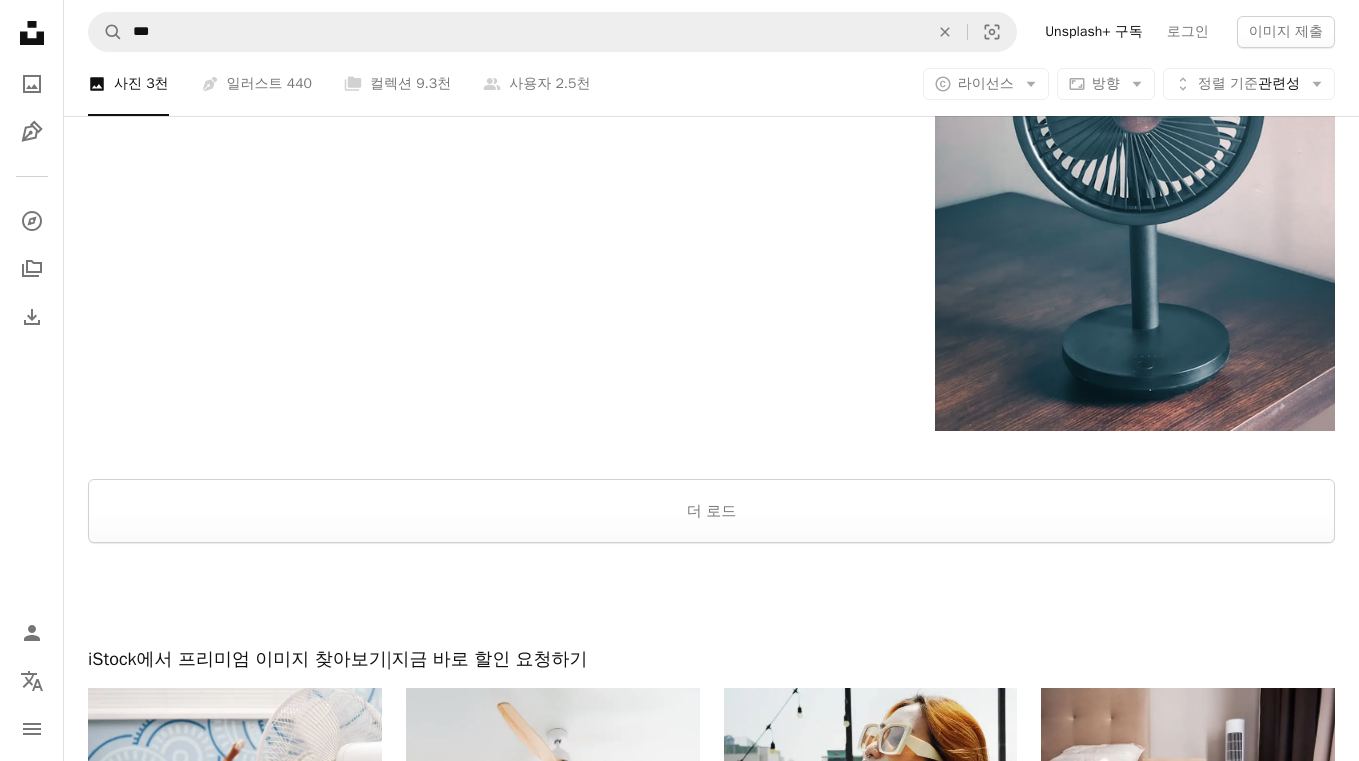 click at bounding box center (711, 455) 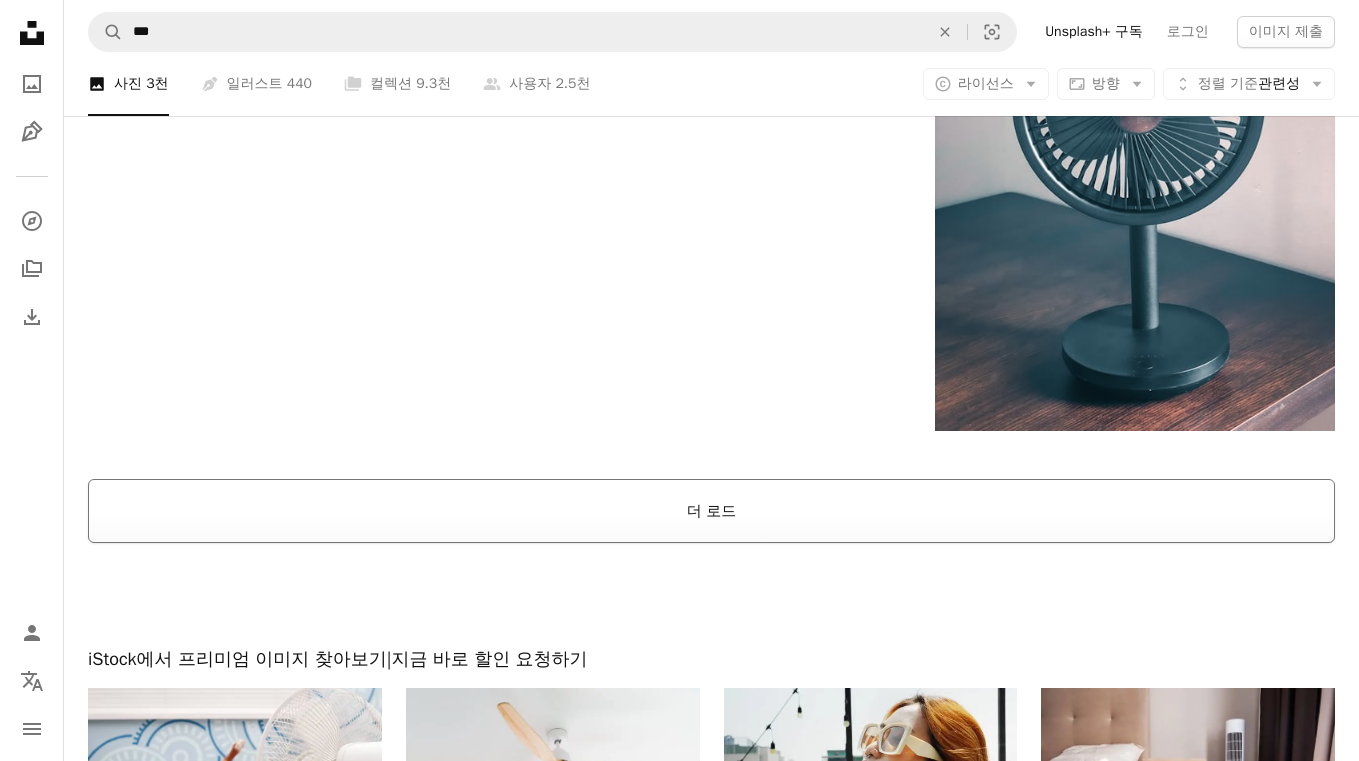 click on "더 로드" at bounding box center [711, 511] 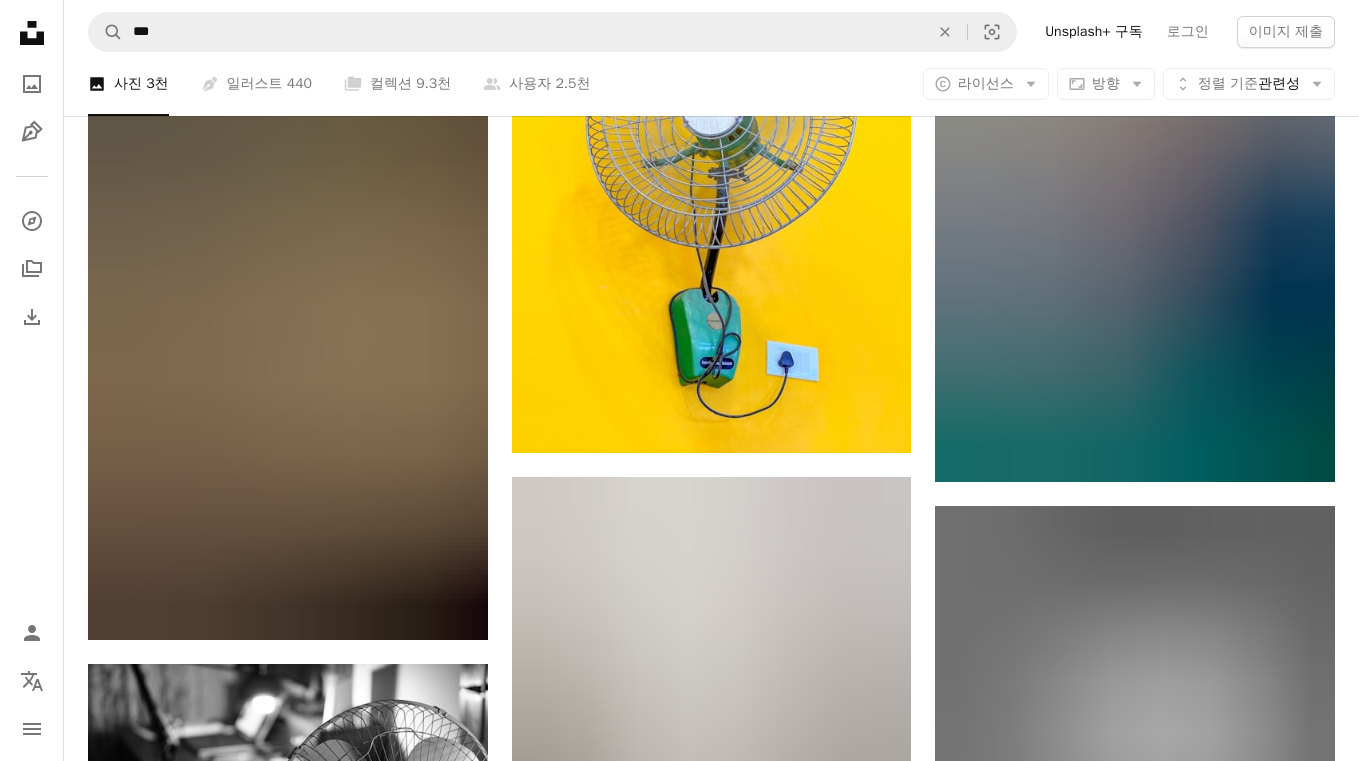 scroll, scrollTop: 8560, scrollLeft: 0, axis: vertical 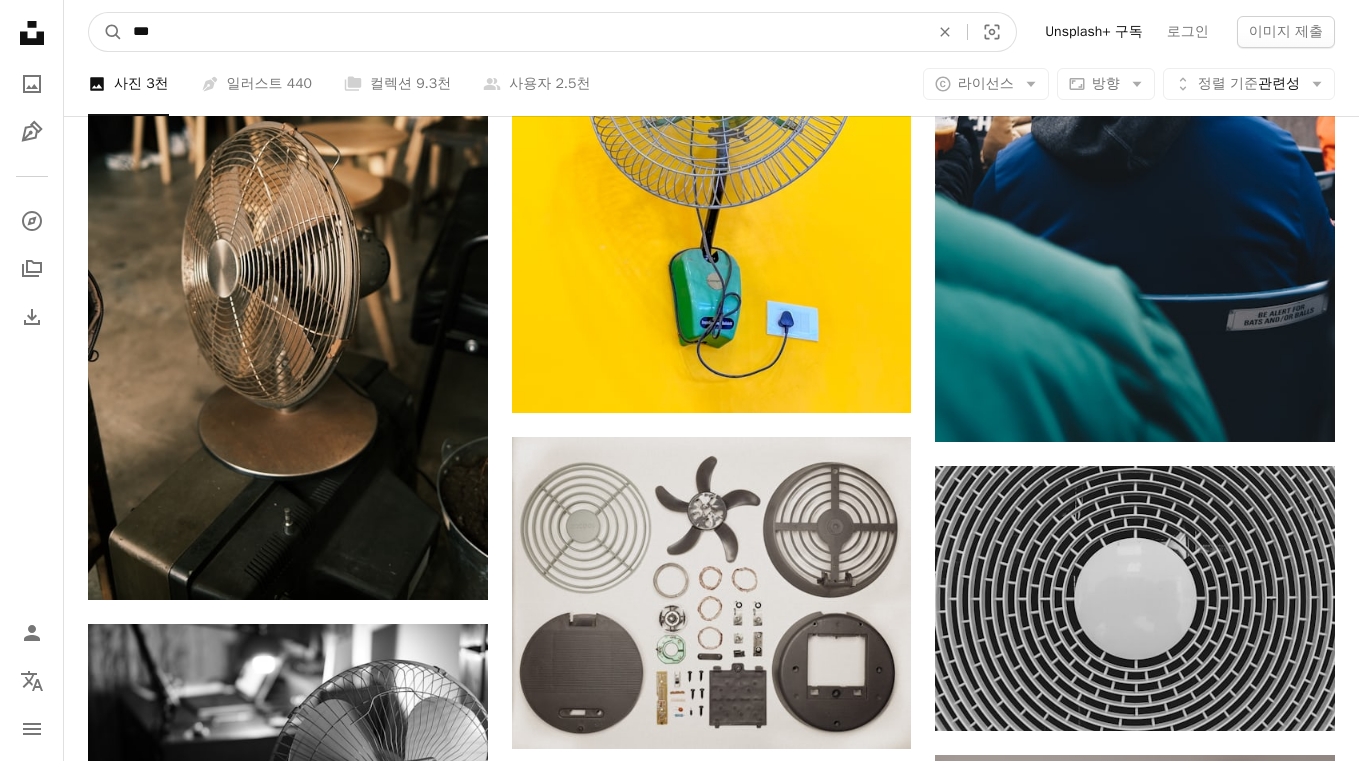 drag, startPoint x: 336, startPoint y: 27, endPoint x: -16, endPoint y: 10, distance: 352.41028 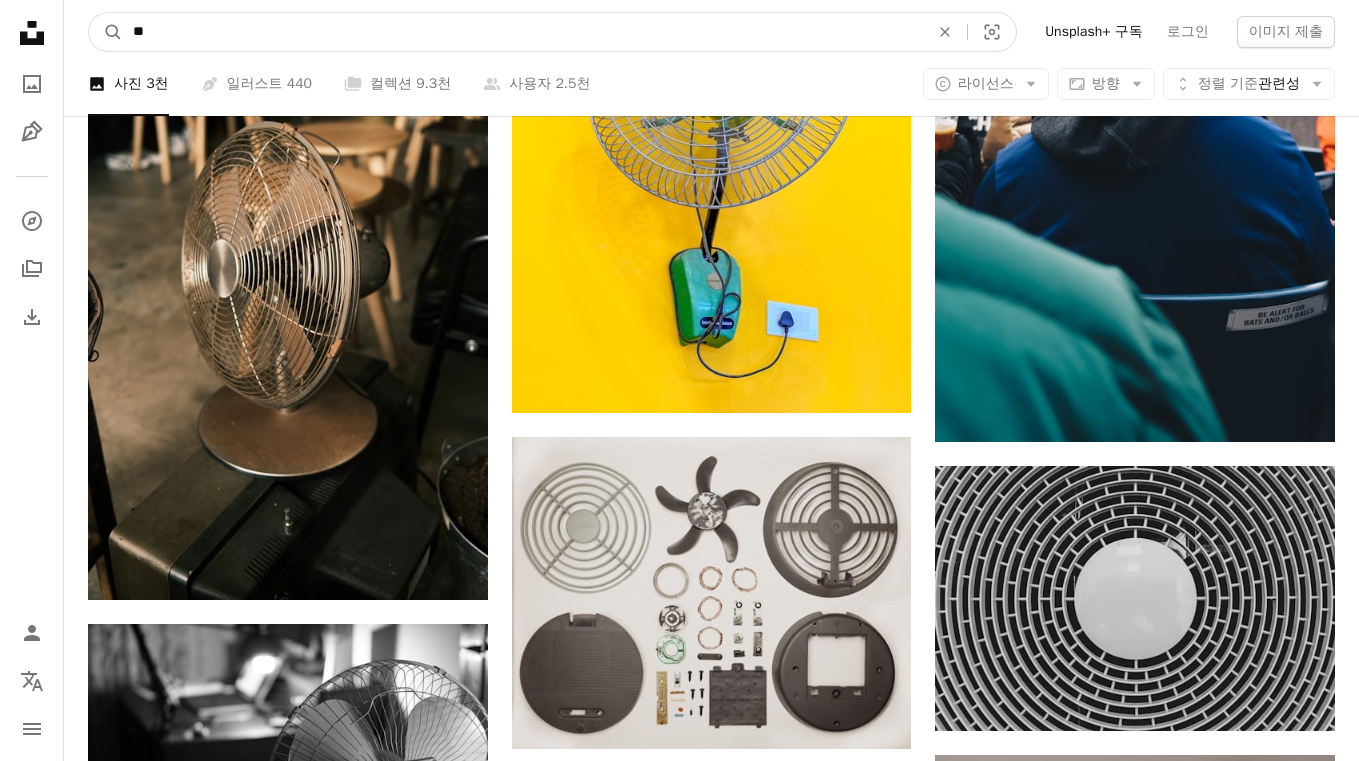 type on "**" 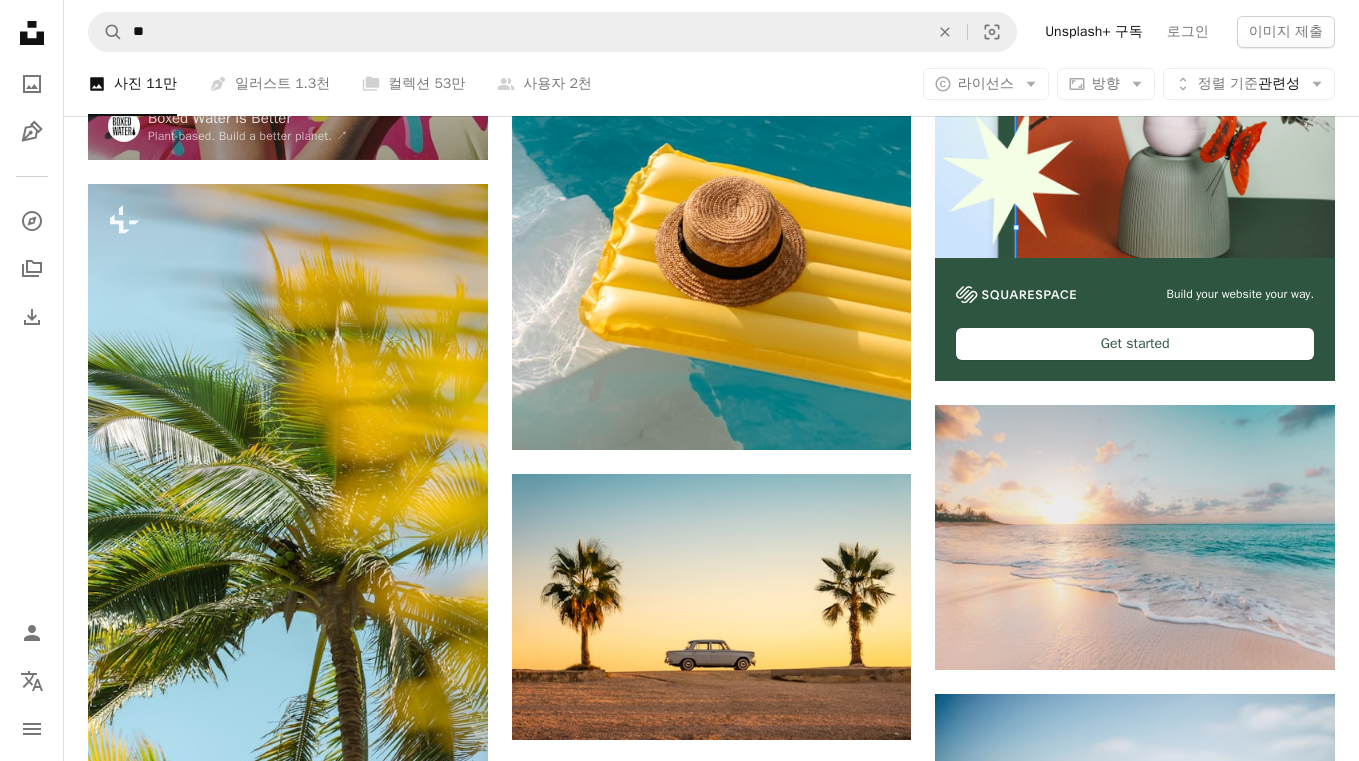 scroll, scrollTop: 600, scrollLeft: 0, axis: vertical 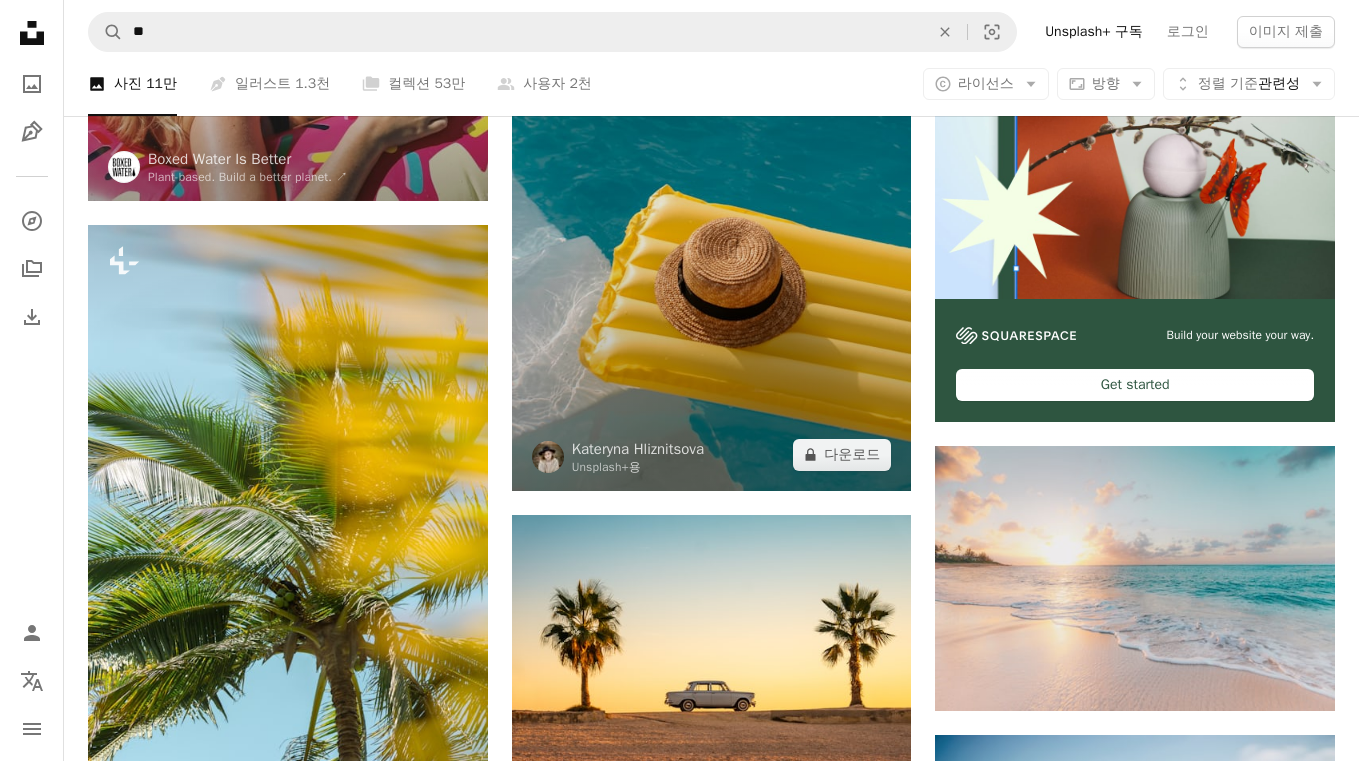 click at bounding box center (712, 195) 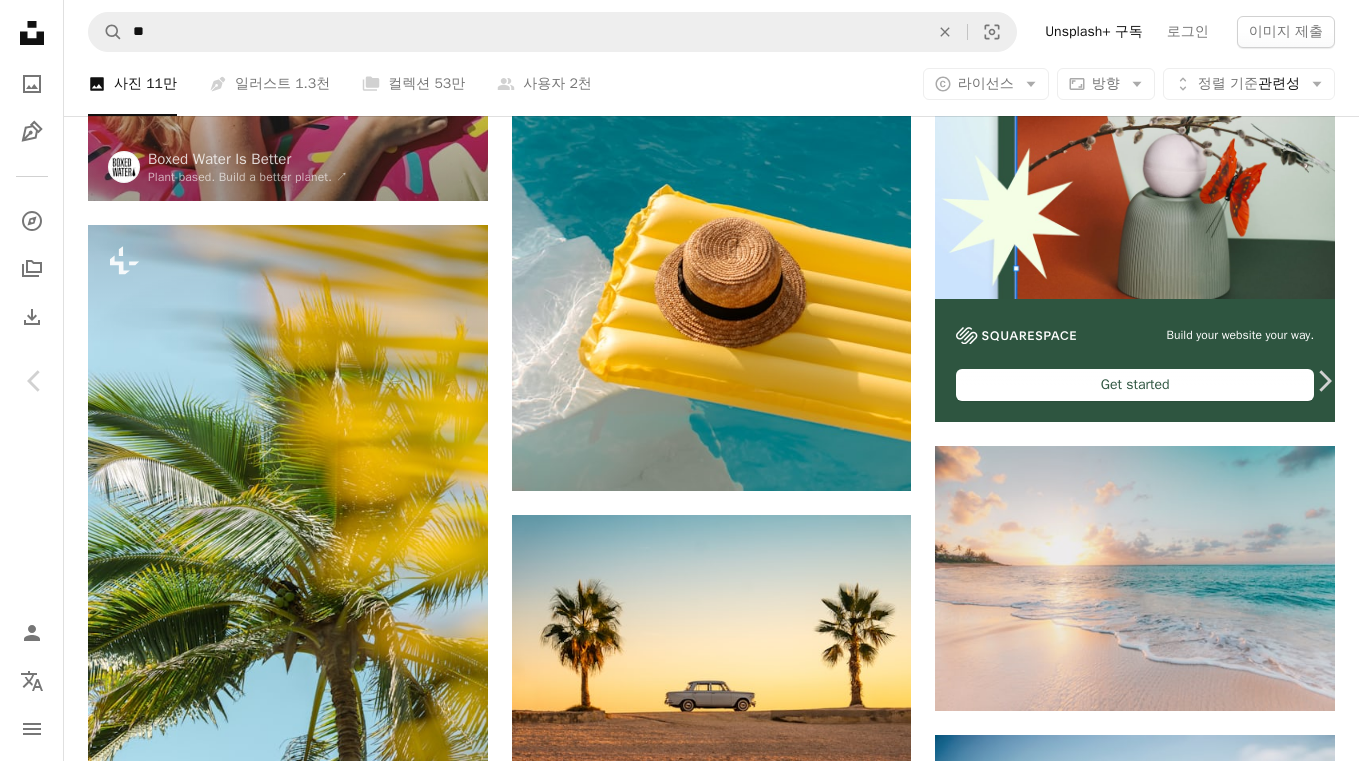 click on "An X shape" at bounding box center (20, 20) 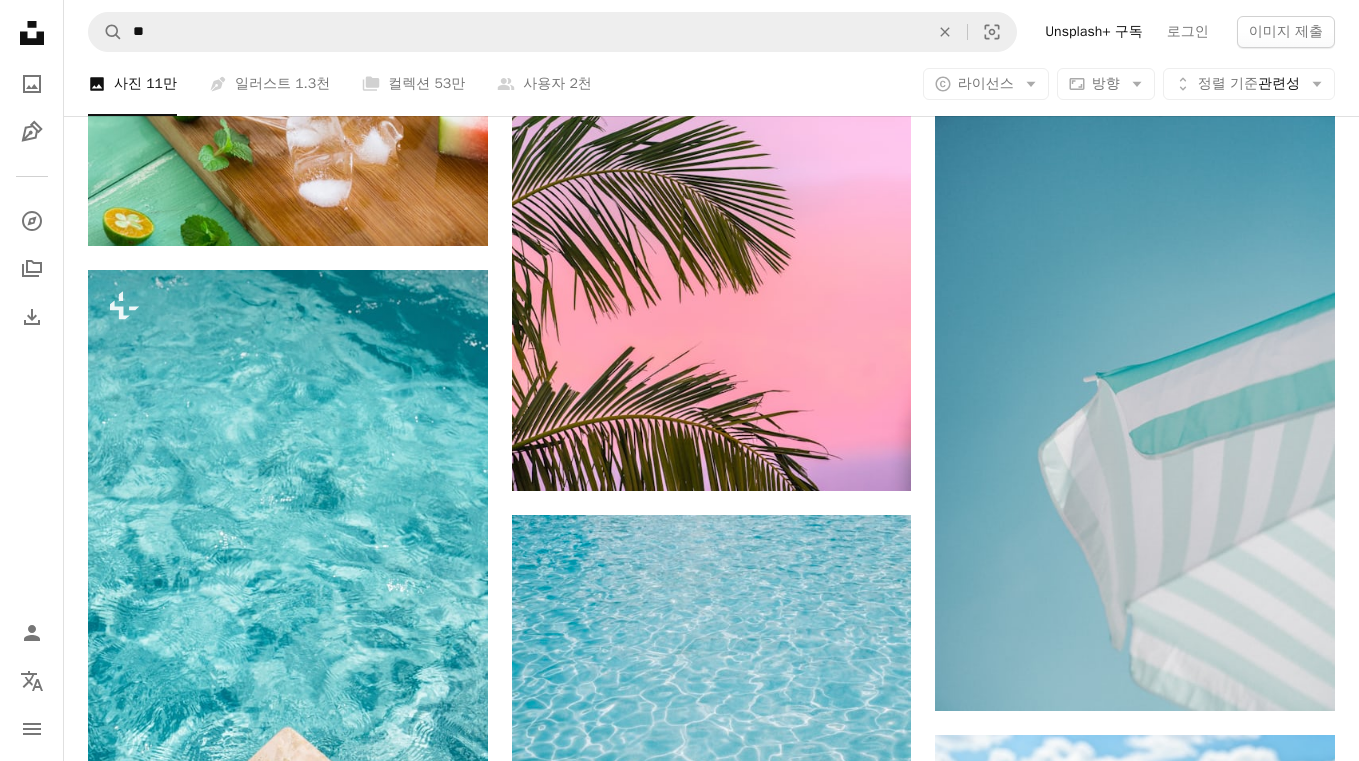 scroll, scrollTop: 1760, scrollLeft: 0, axis: vertical 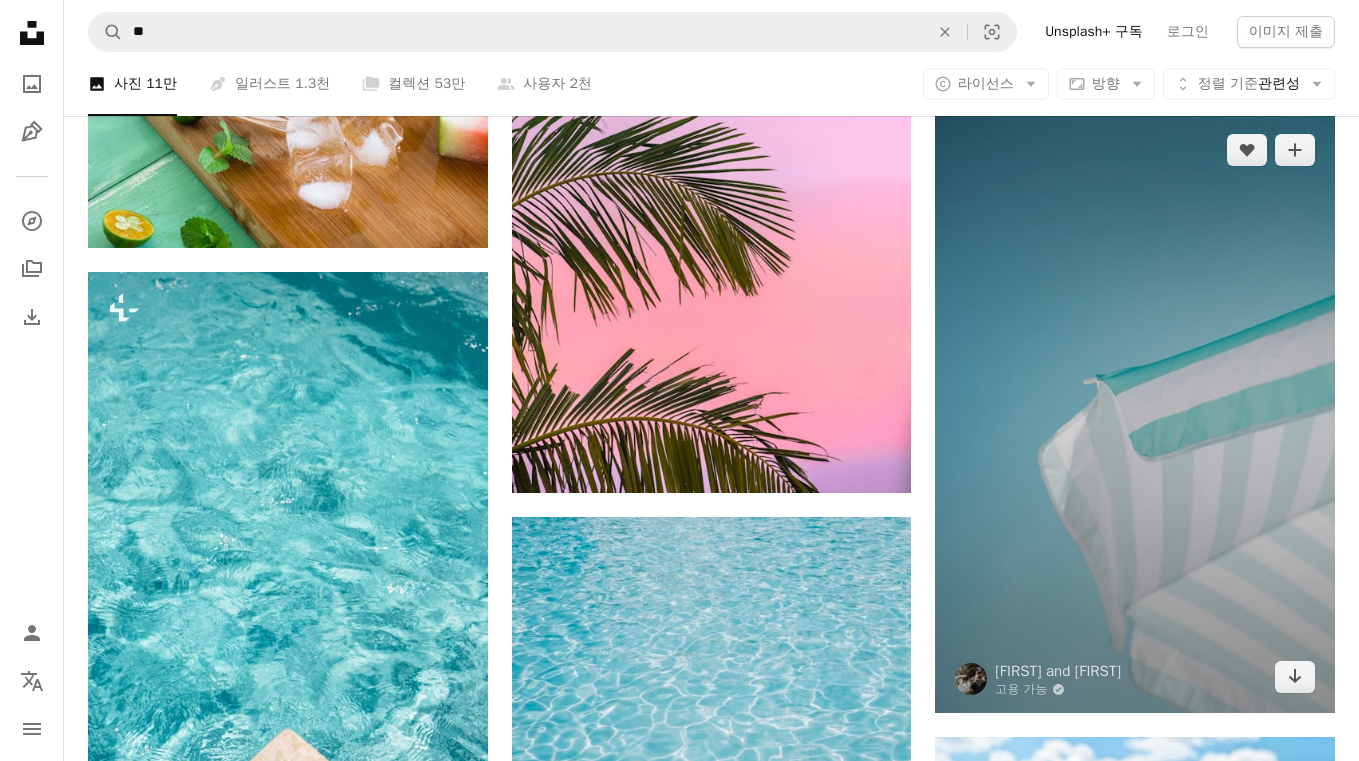 click at bounding box center [1135, 413] 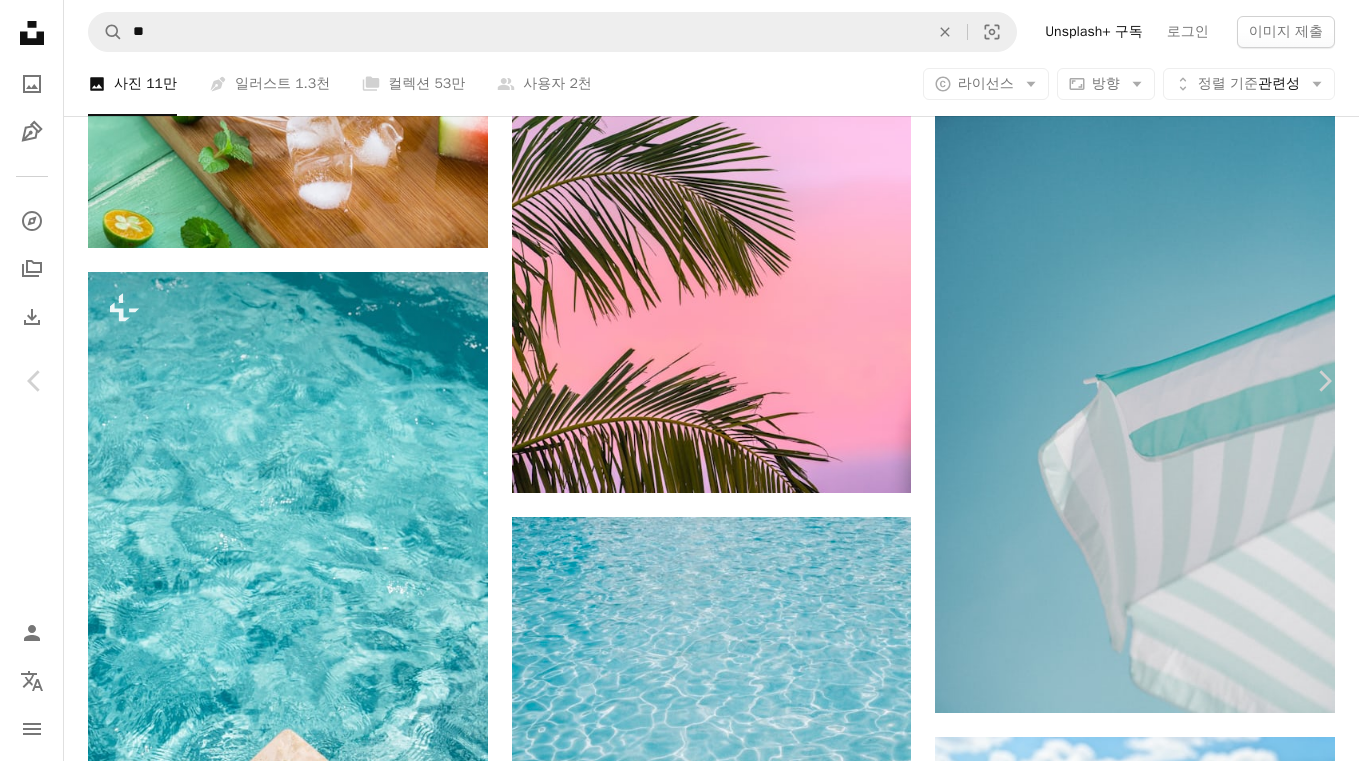 click on "무료 다운로드" at bounding box center (1159, 5511) 